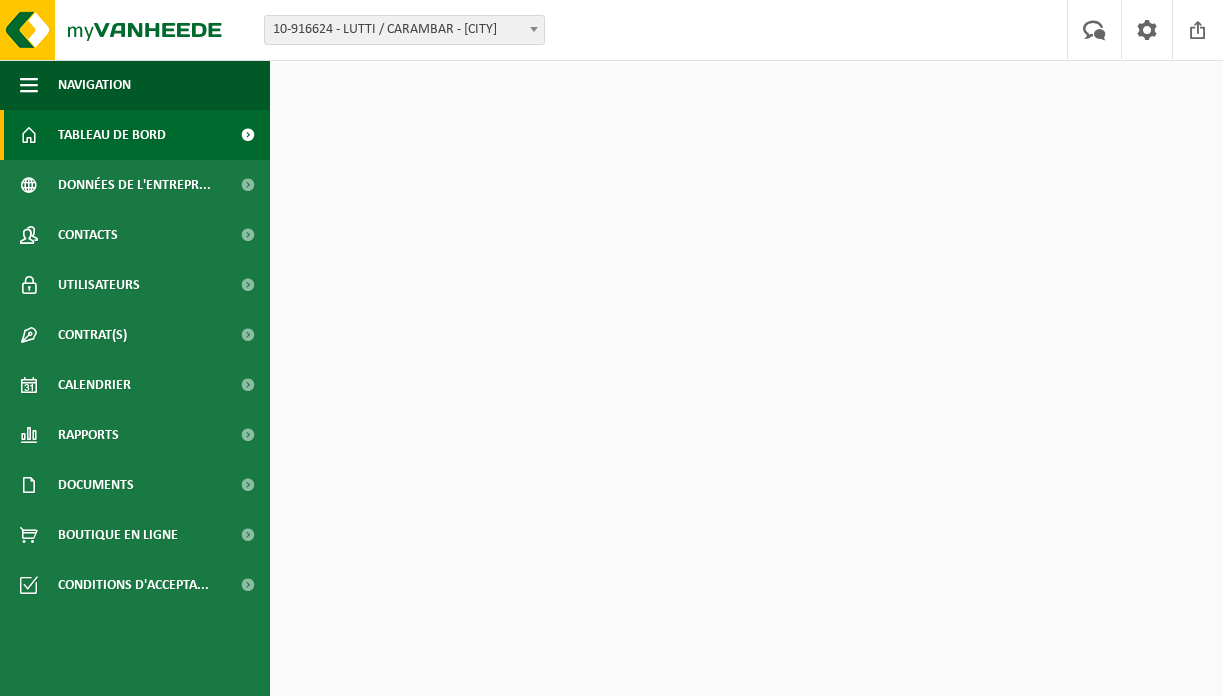 scroll, scrollTop: 0, scrollLeft: 0, axis: both 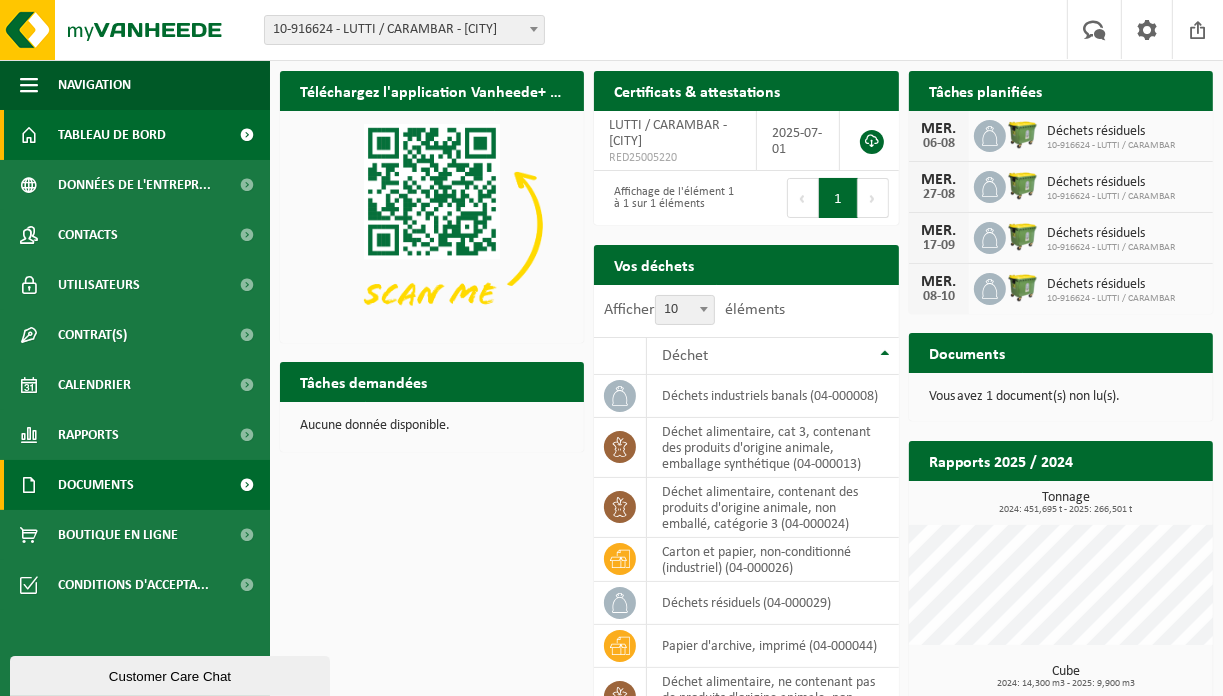 click on "Documents" at bounding box center (96, 485) 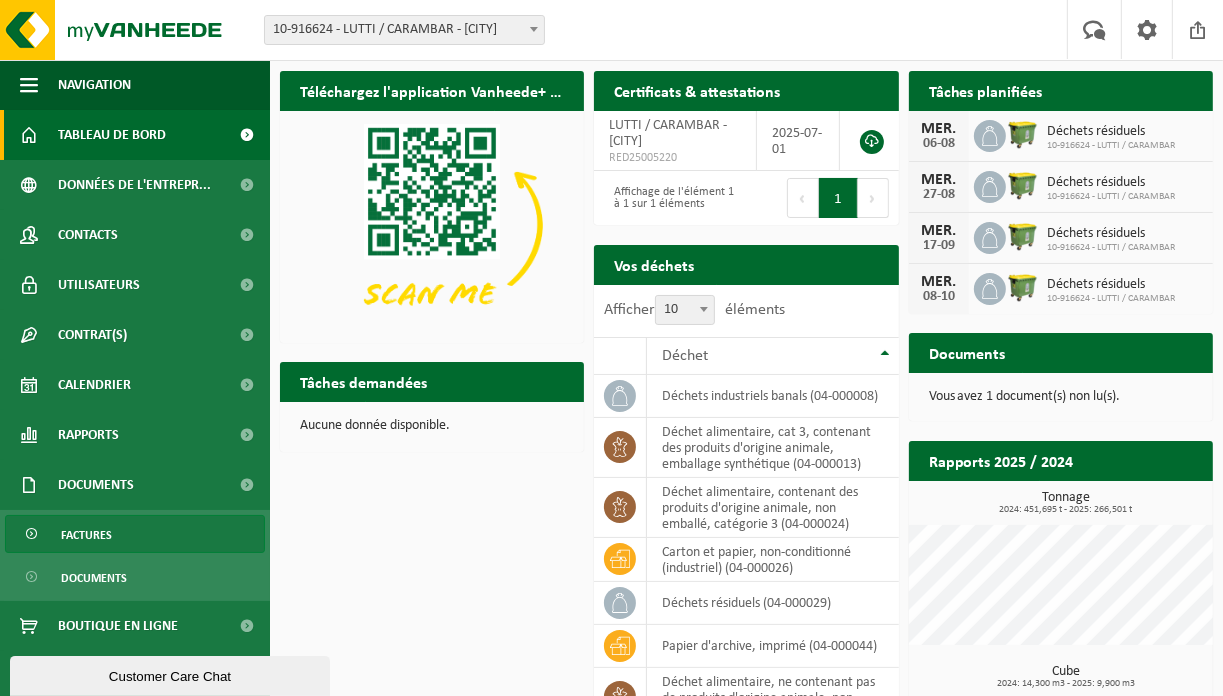 click on "Factures" at bounding box center (86, 535) 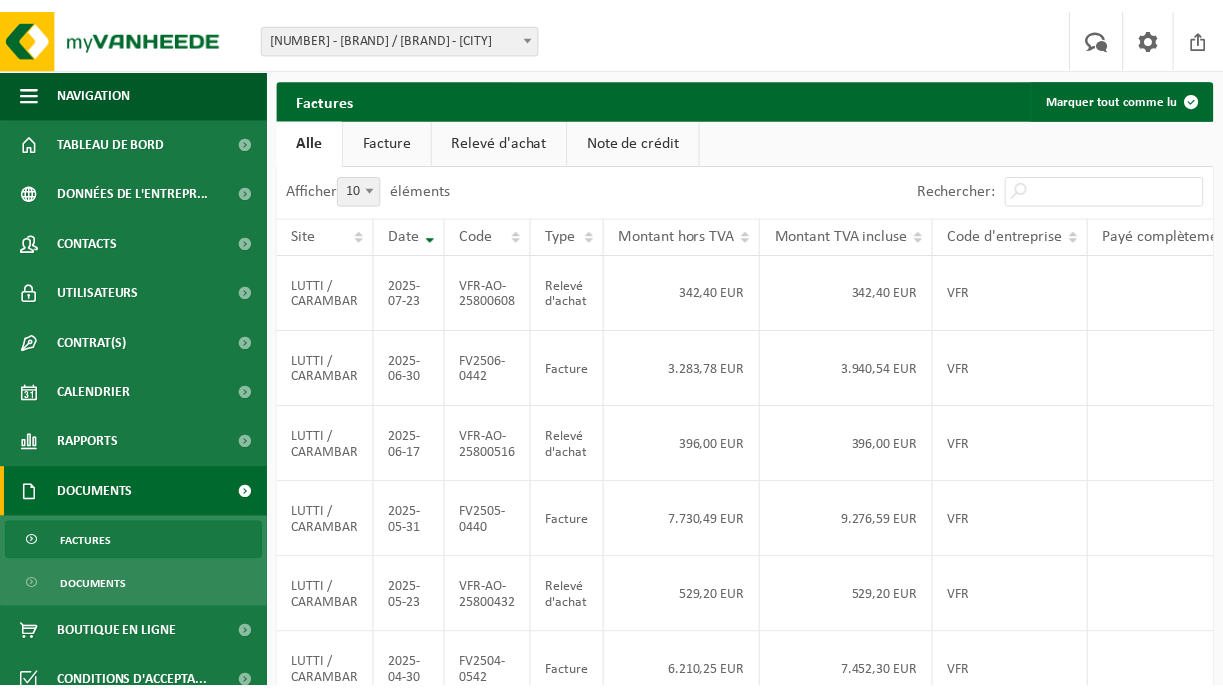 scroll, scrollTop: 0, scrollLeft: 0, axis: both 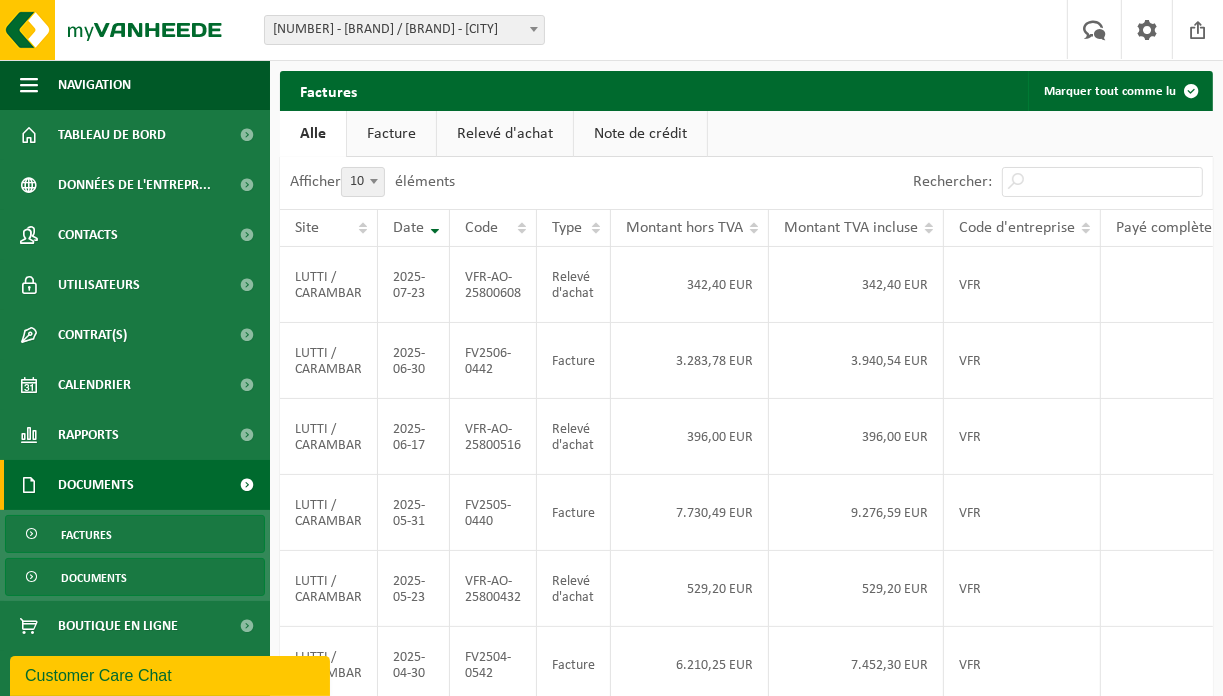 click on "Documents" at bounding box center (94, 578) 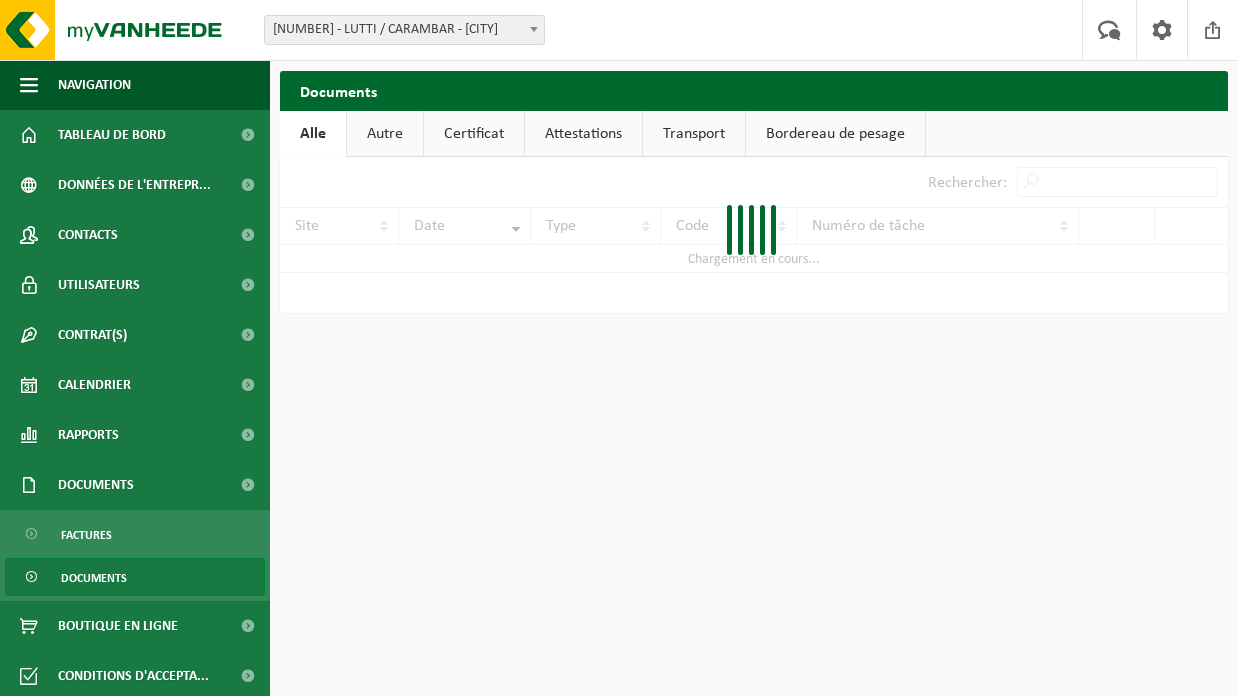 scroll, scrollTop: 0, scrollLeft: 0, axis: both 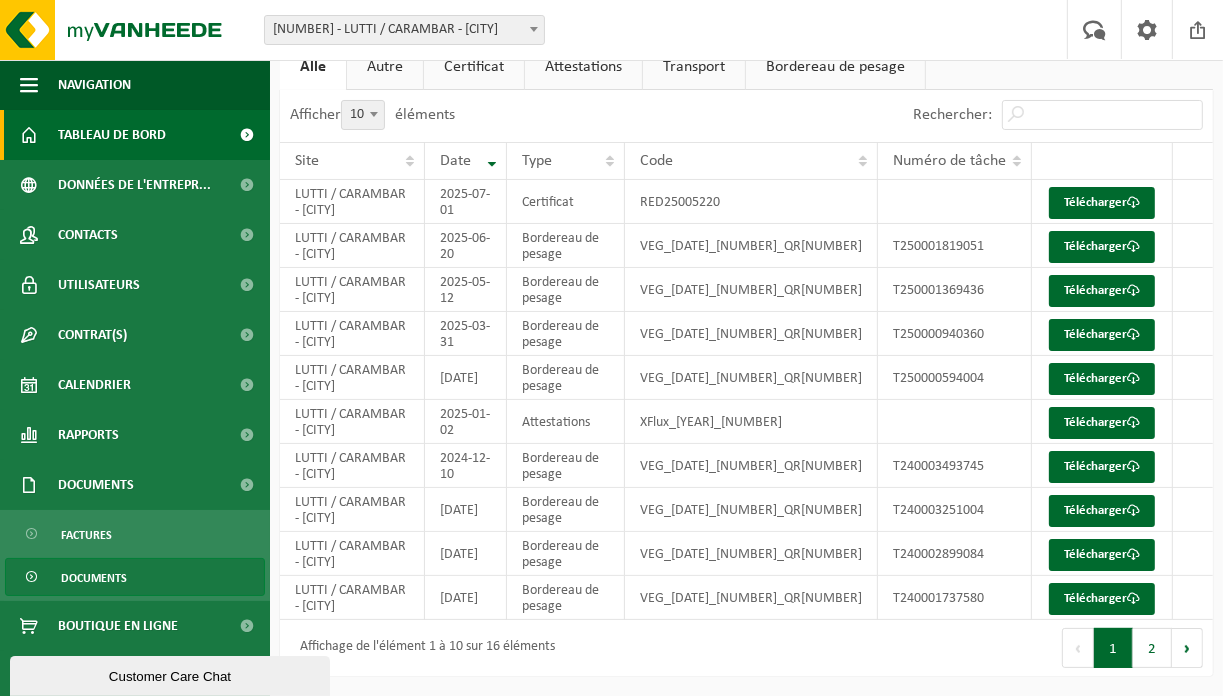 click on "Tableau de bord" at bounding box center (112, 135) 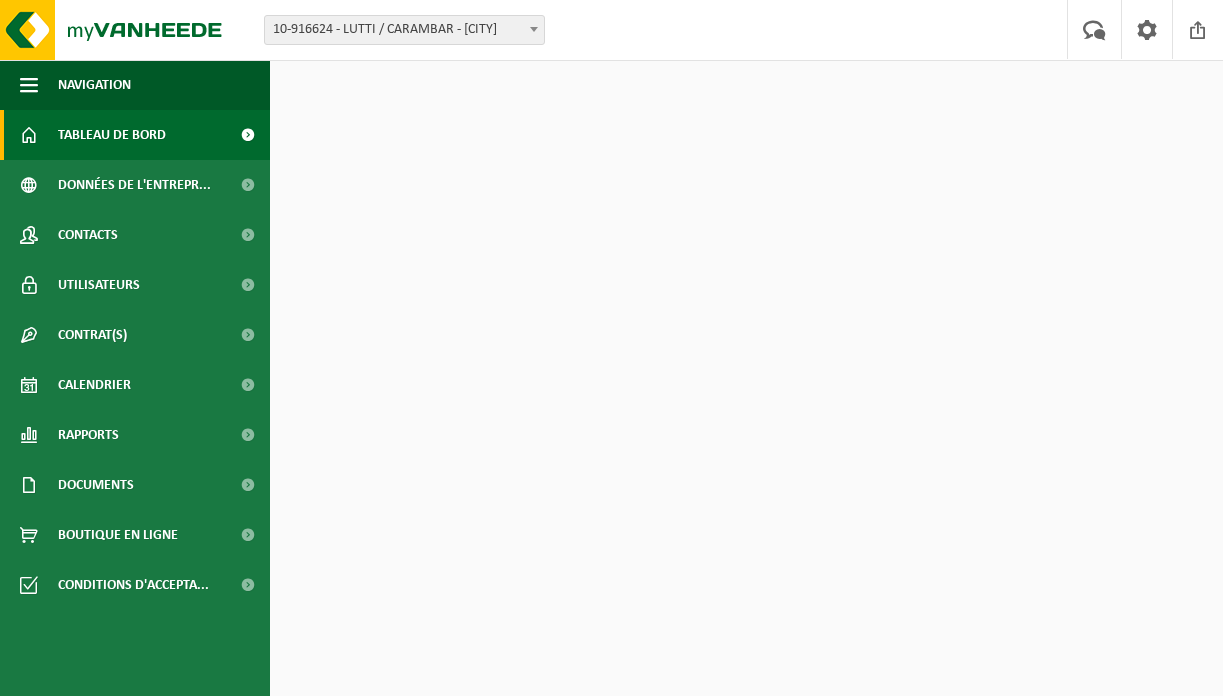scroll, scrollTop: 0, scrollLeft: 0, axis: both 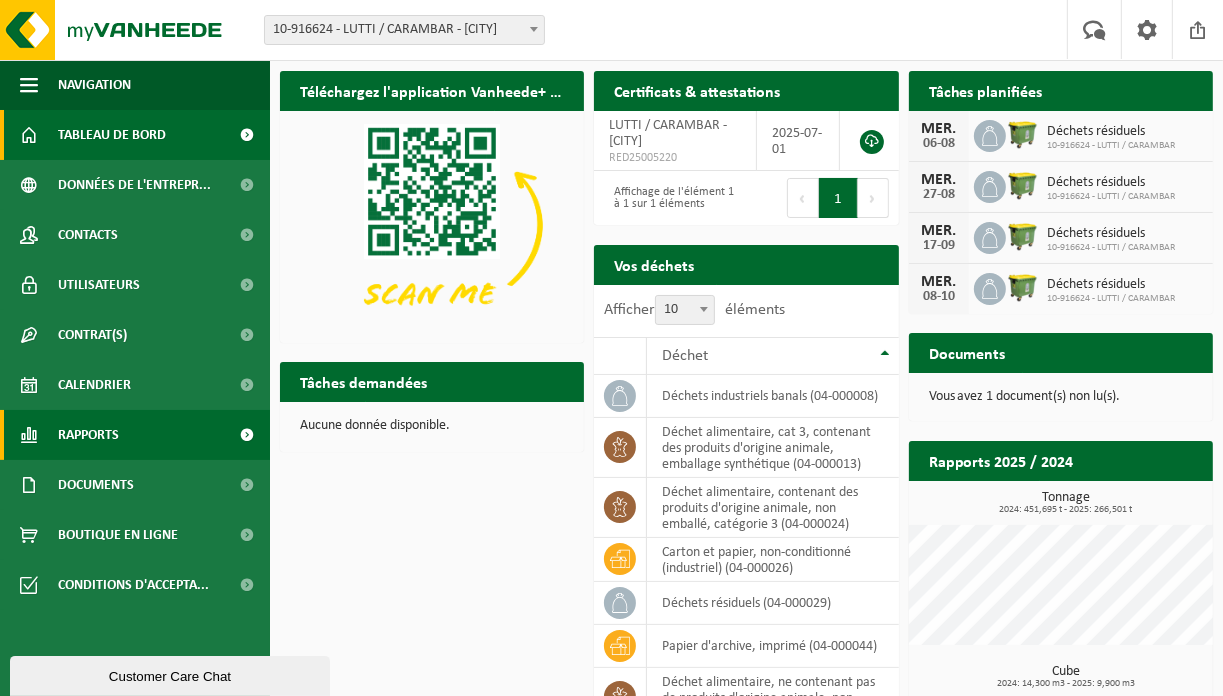 click on "Rapports" at bounding box center [88, 435] 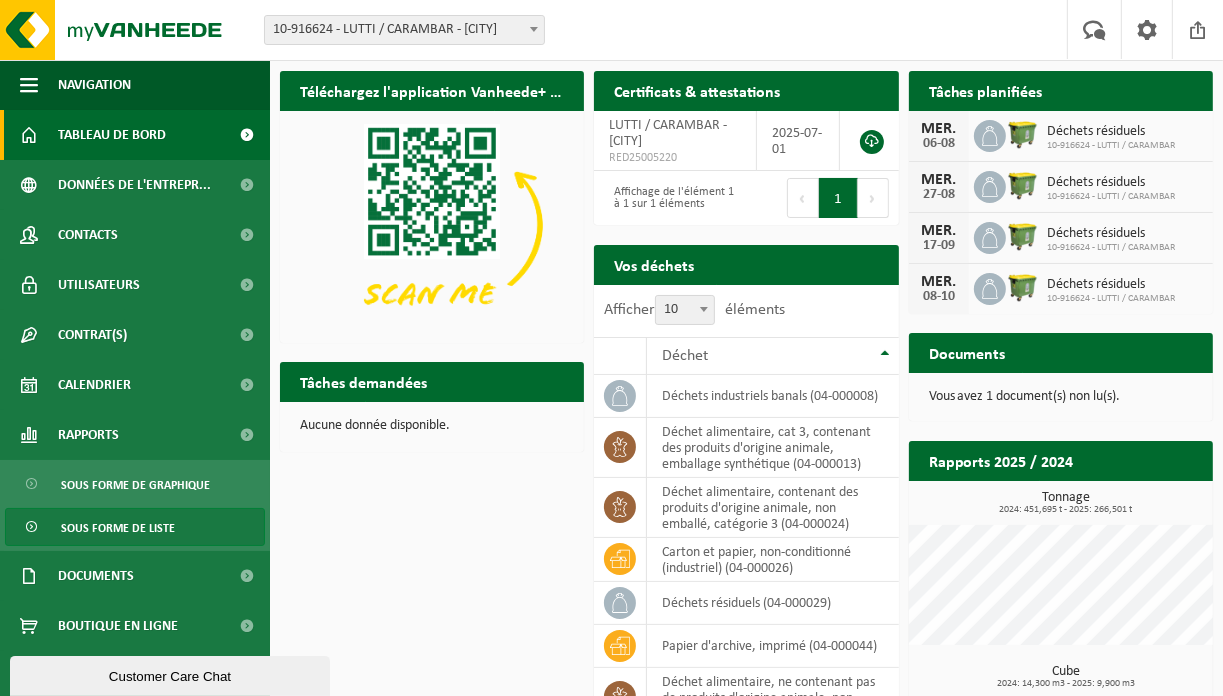 click on "Sous forme de liste" at bounding box center [118, 528] 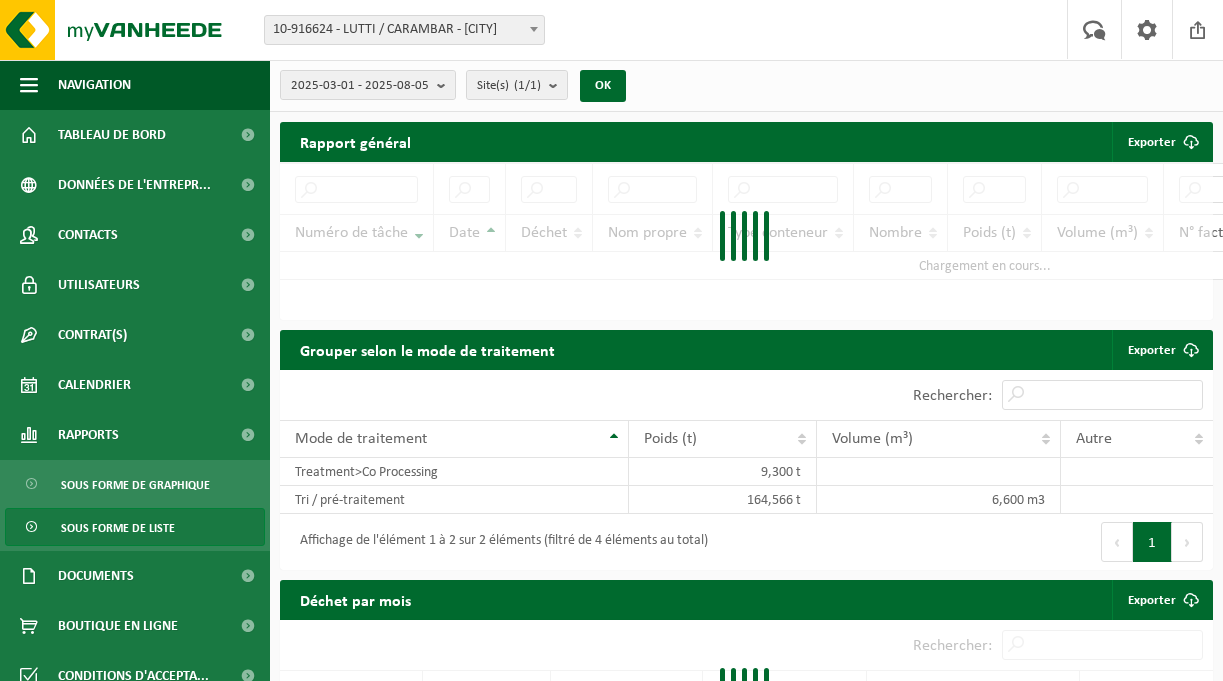 scroll, scrollTop: 0, scrollLeft: 0, axis: both 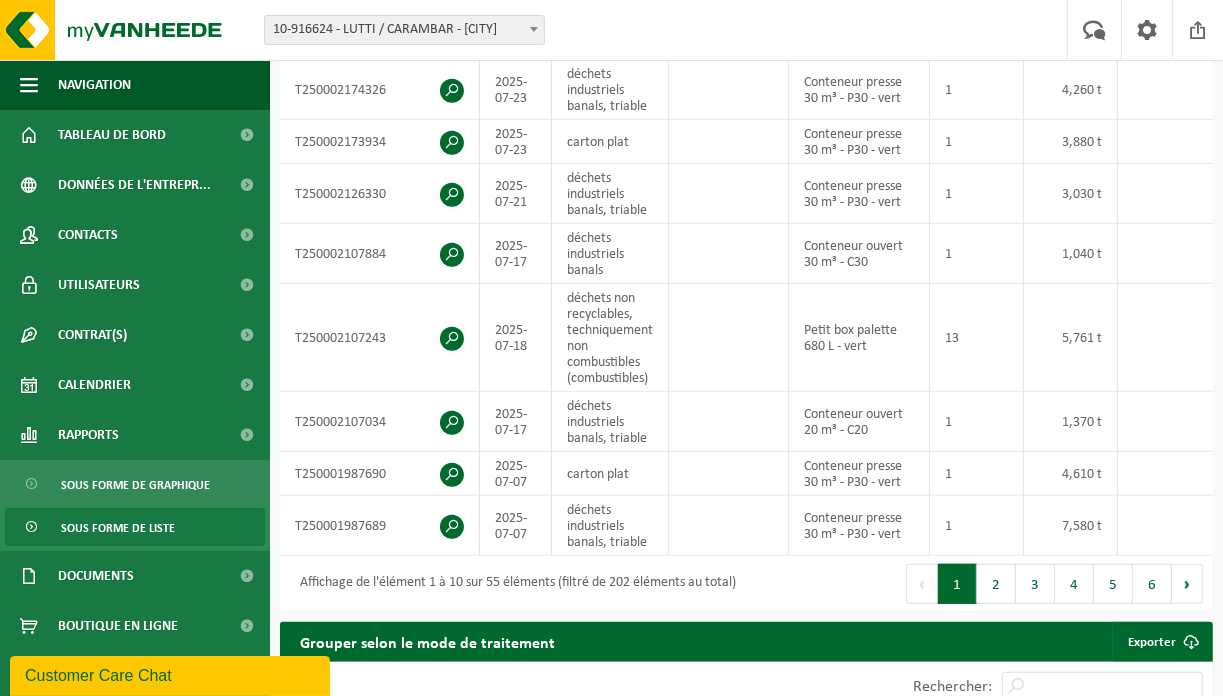 click on "2" at bounding box center [996, 584] 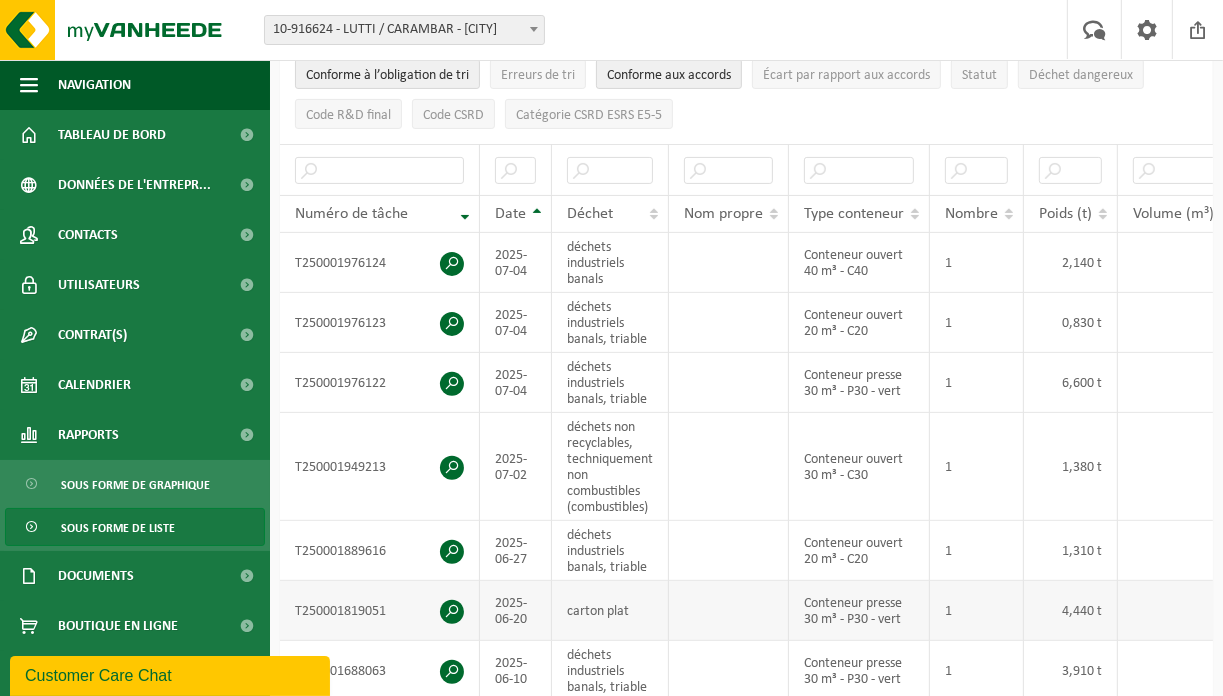 scroll, scrollTop: 460, scrollLeft: 0, axis: vertical 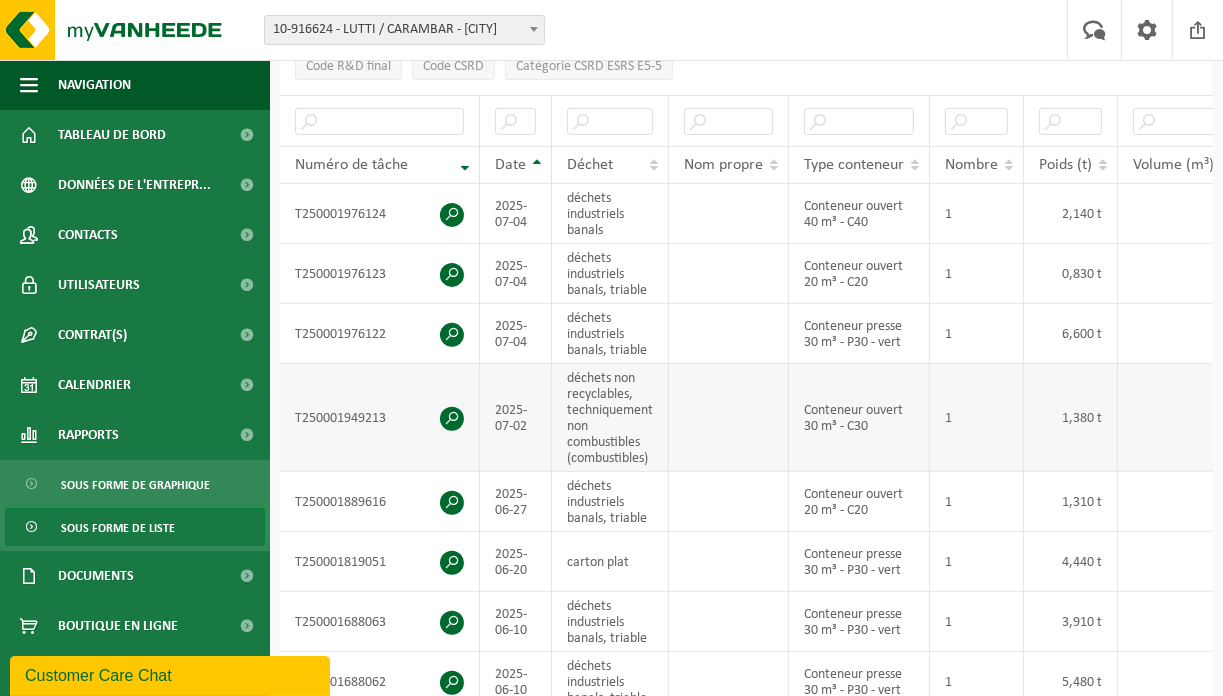 click on "2025-07-02" at bounding box center [516, 418] 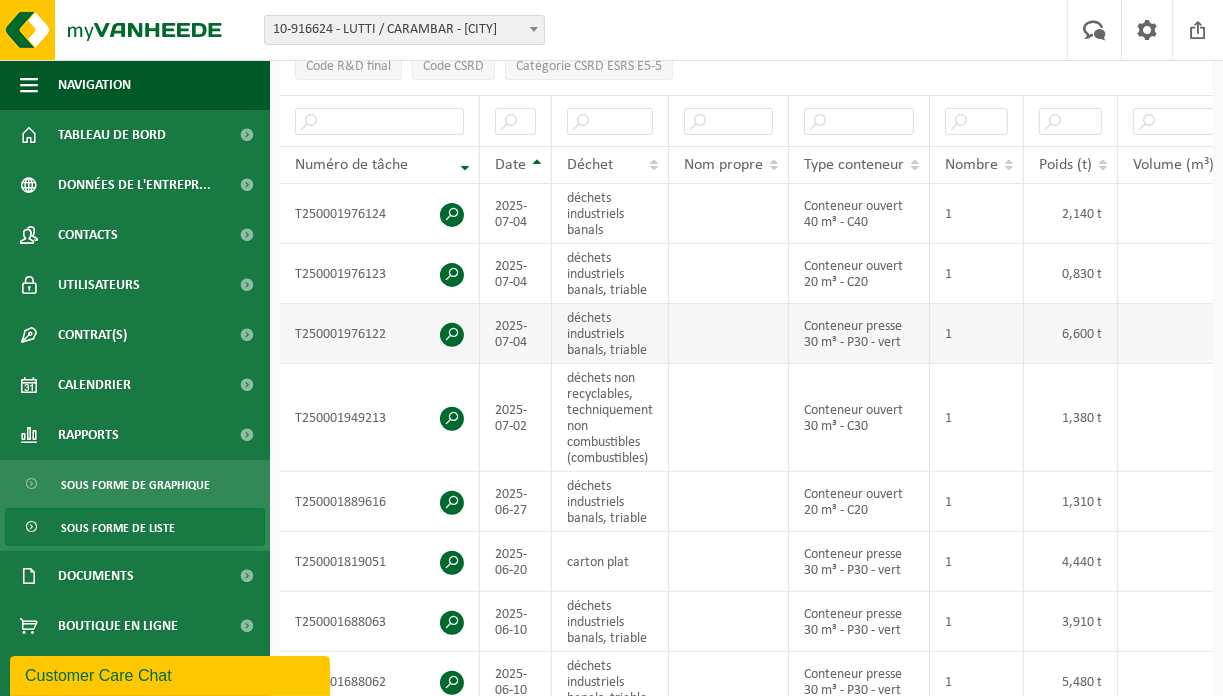 click on "2025-07-04" at bounding box center [516, 334] 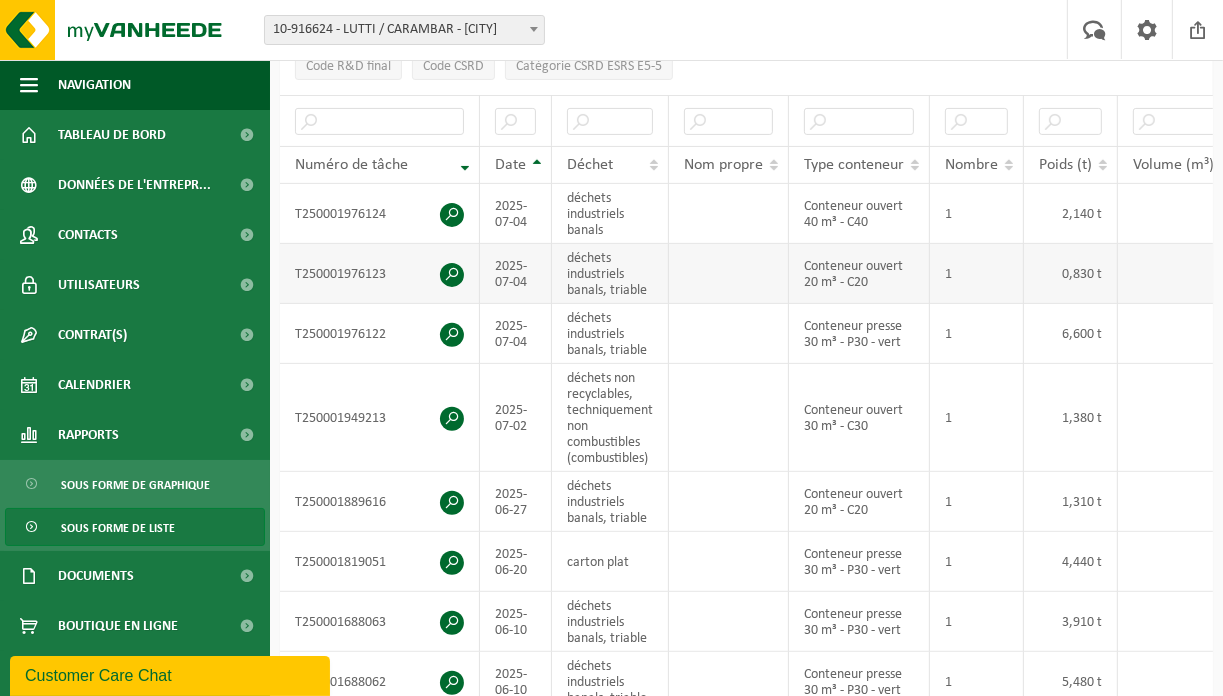 click on "2025-07-04" at bounding box center [516, 274] 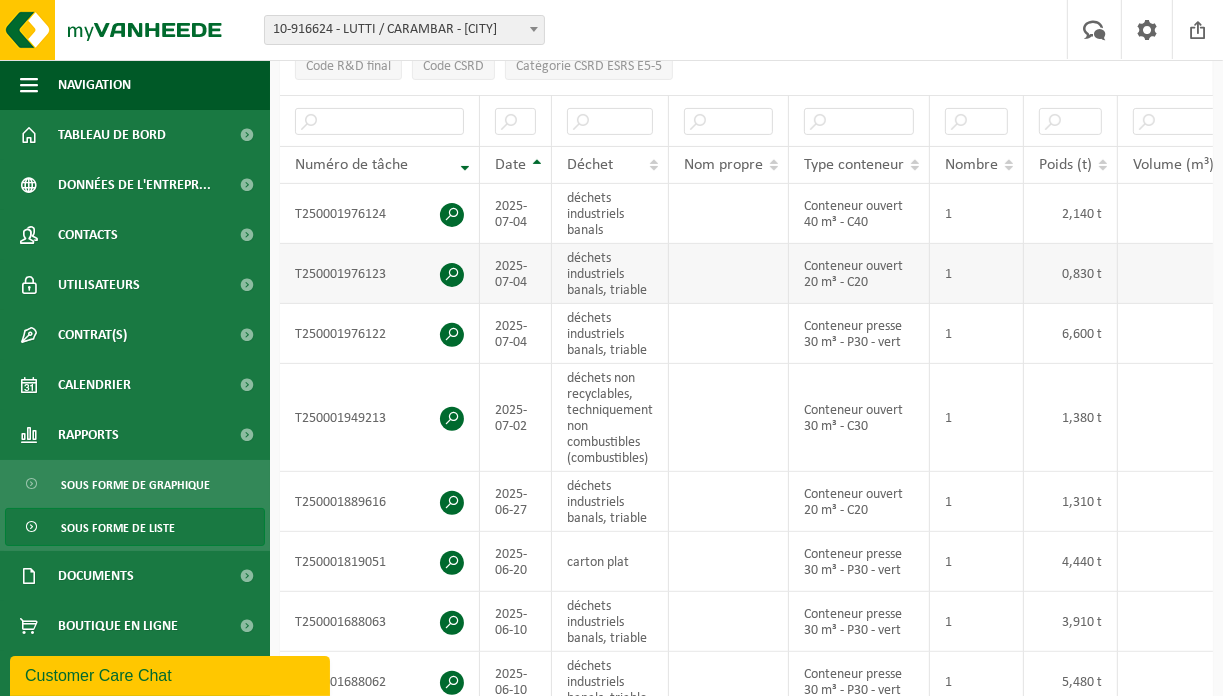click on "déchets industriels banals, triable" at bounding box center [610, 274] 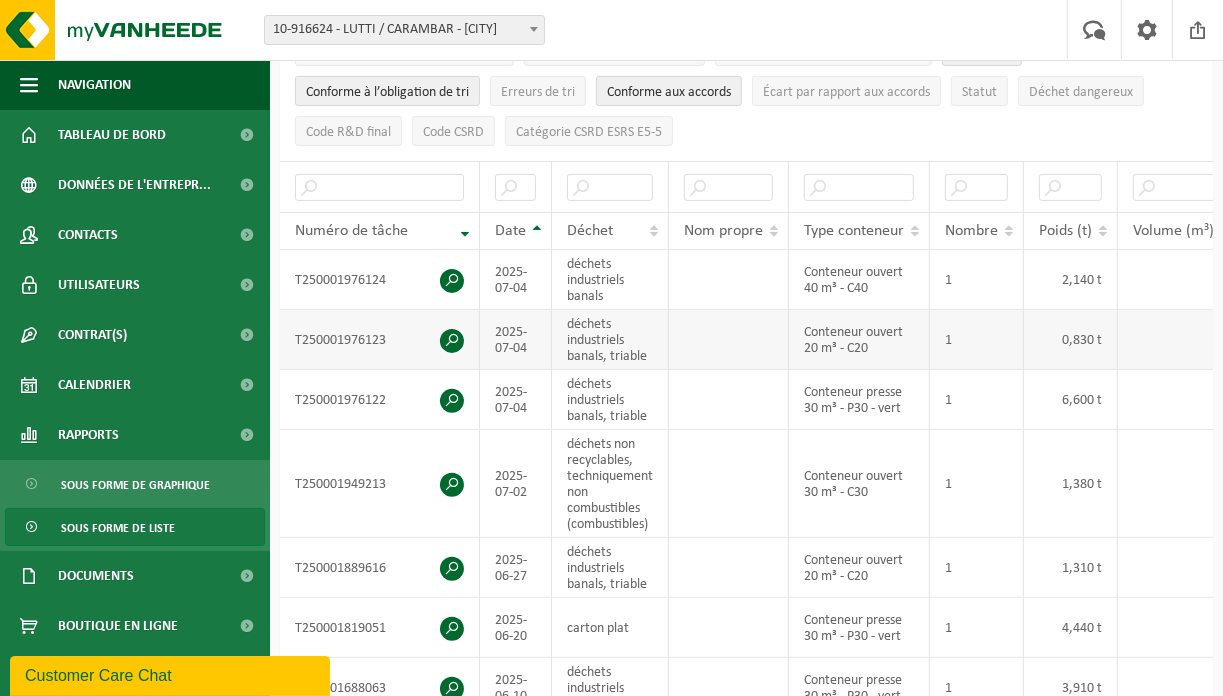 scroll, scrollTop: 360, scrollLeft: 0, axis: vertical 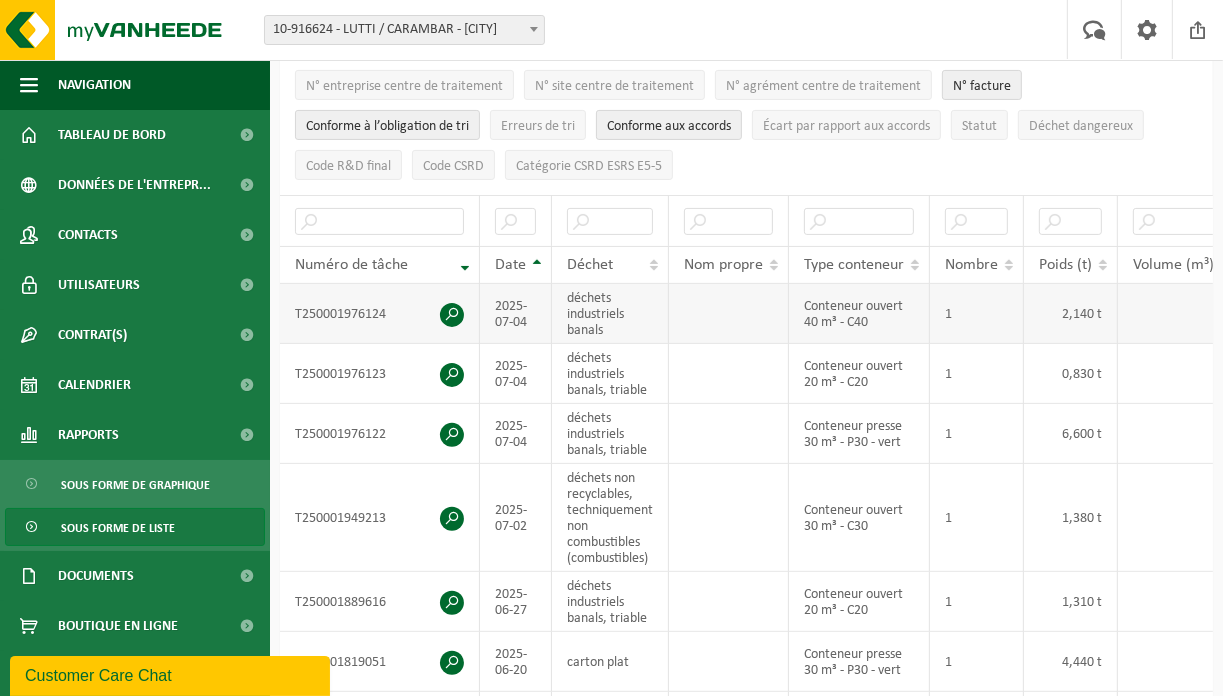 click on "2025-07-04" at bounding box center (516, 314) 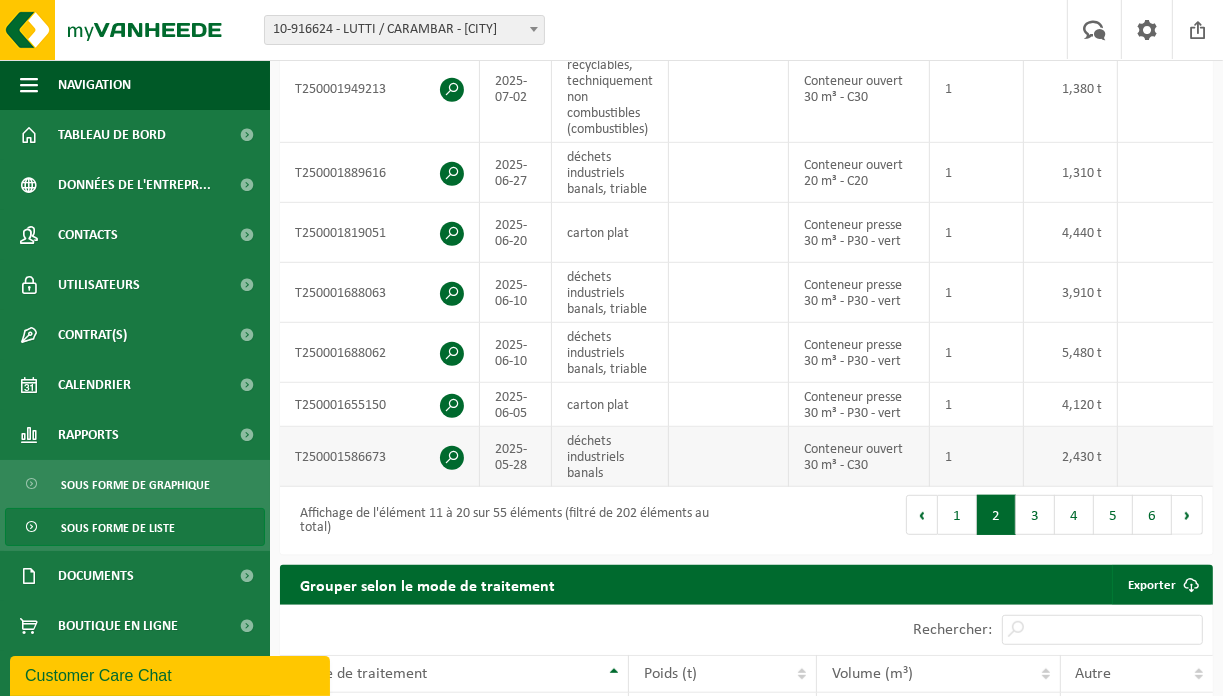 scroll, scrollTop: 860, scrollLeft: 0, axis: vertical 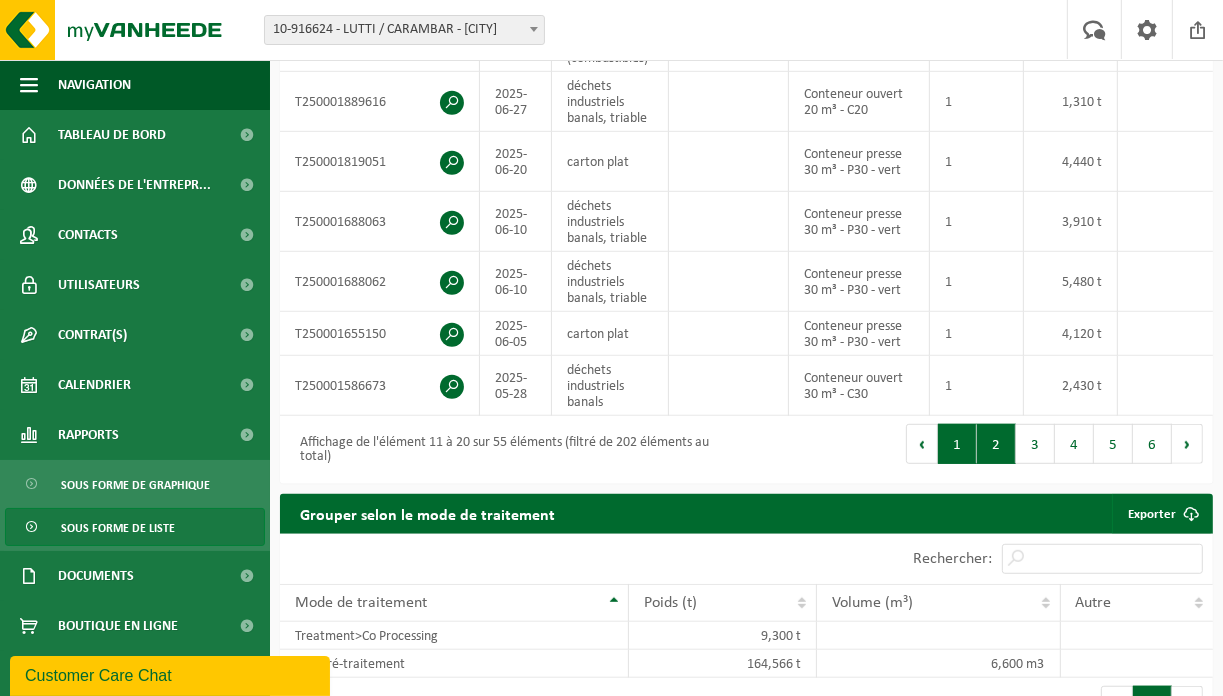 click on "1" at bounding box center (957, 444) 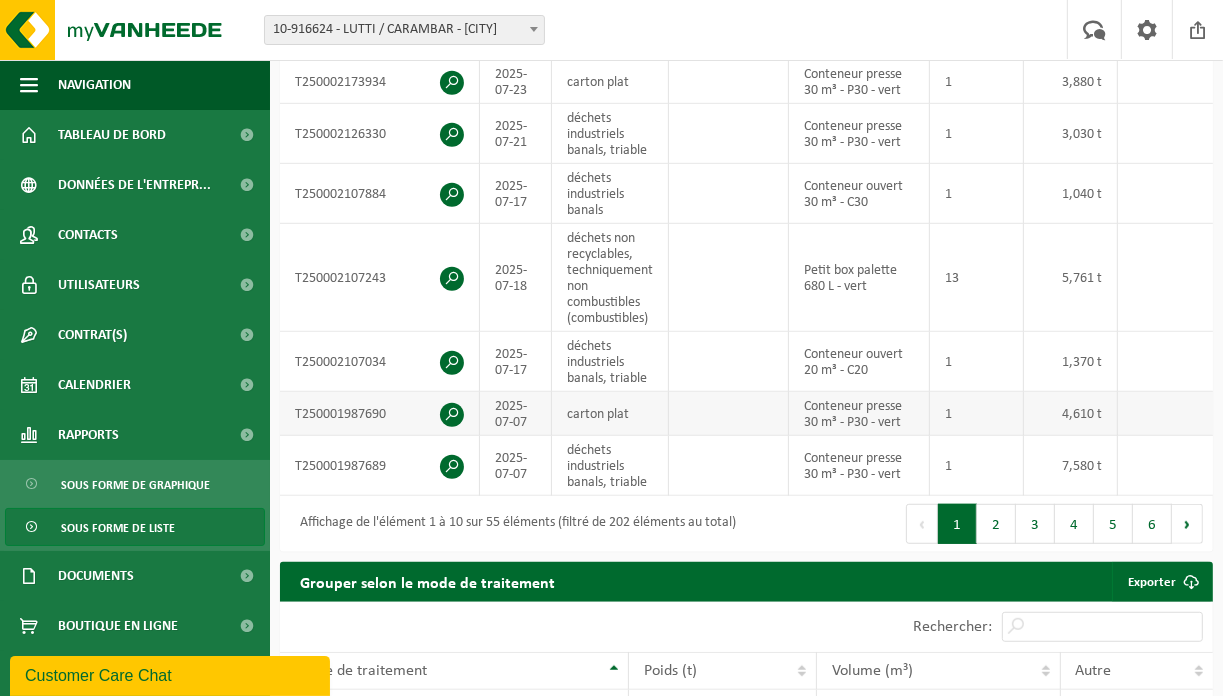 scroll, scrollTop: 760, scrollLeft: 0, axis: vertical 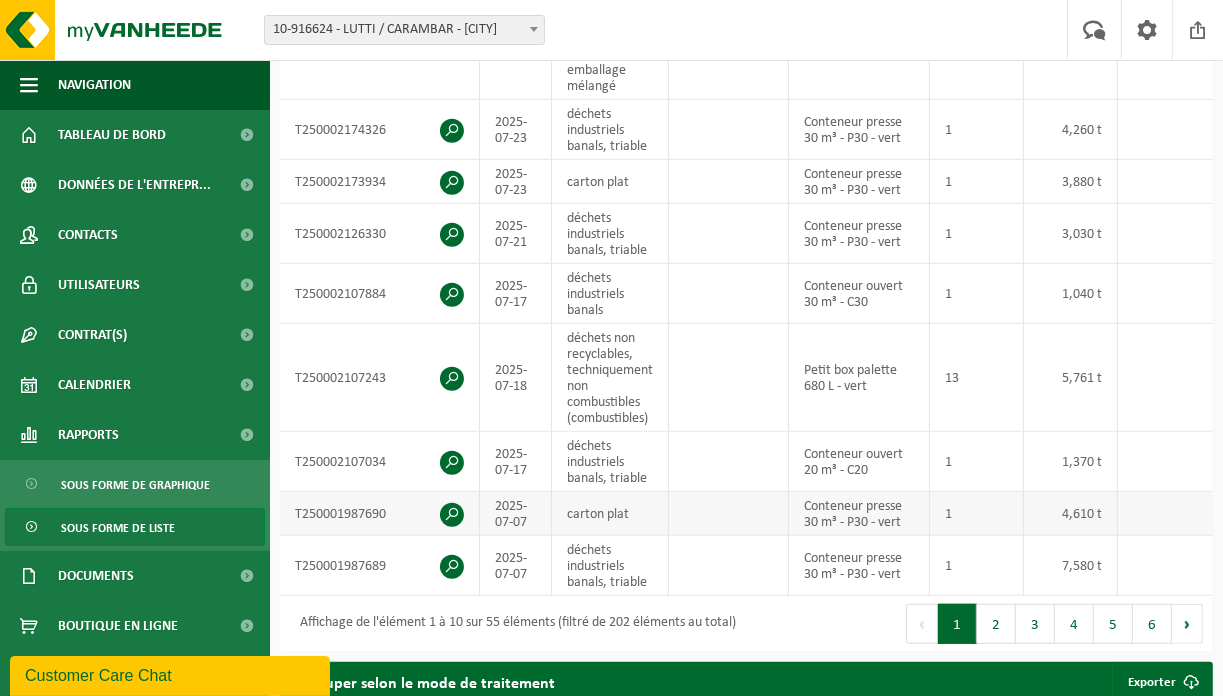 click on "2025-07-07" at bounding box center [516, 514] 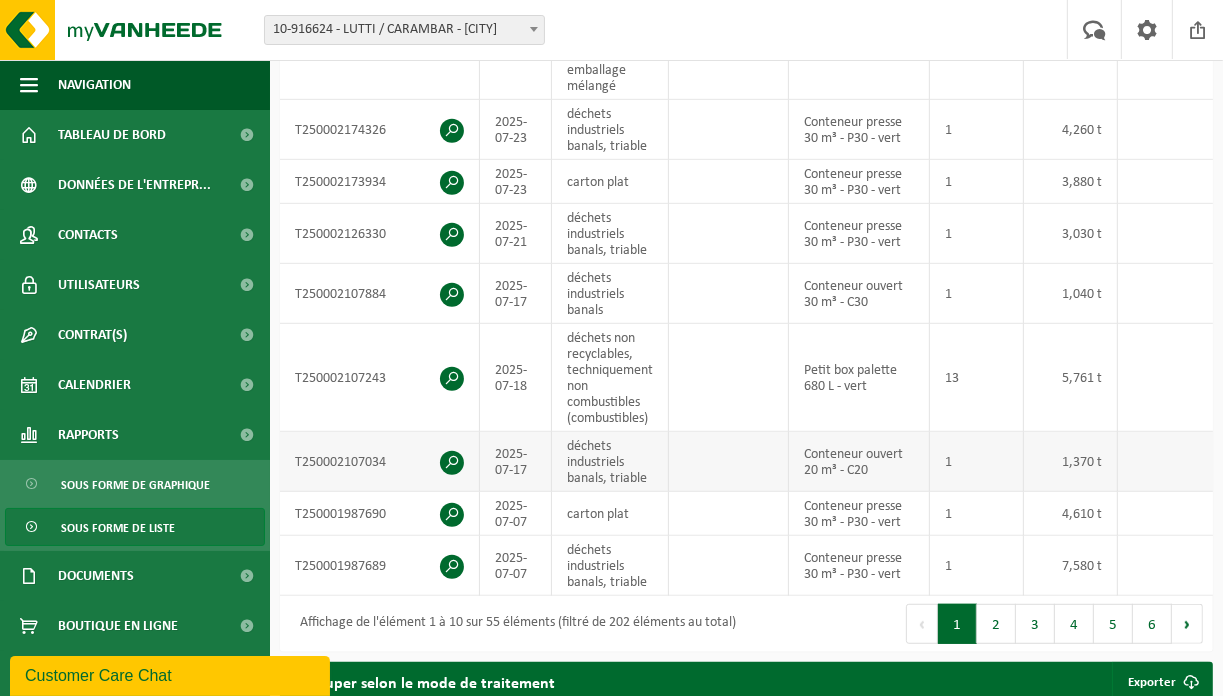 click on "T250002107034" at bounding box center (380, 462) 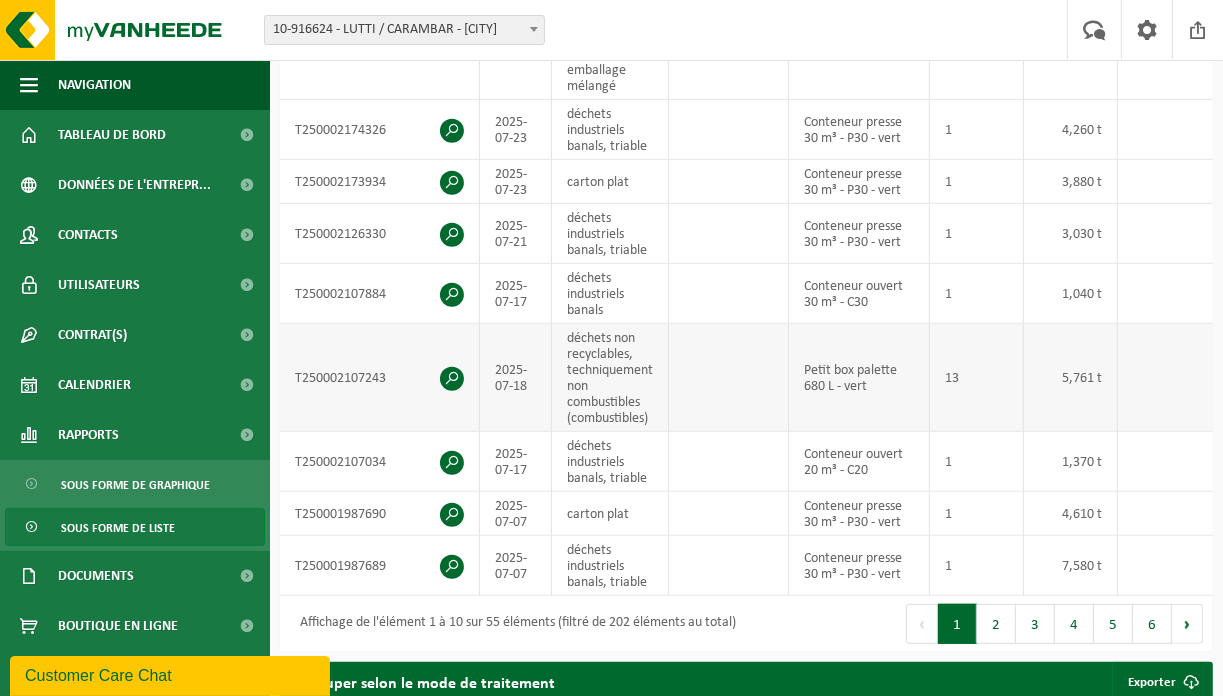 click on "2025-07-18" at bounding box center [516, 378] 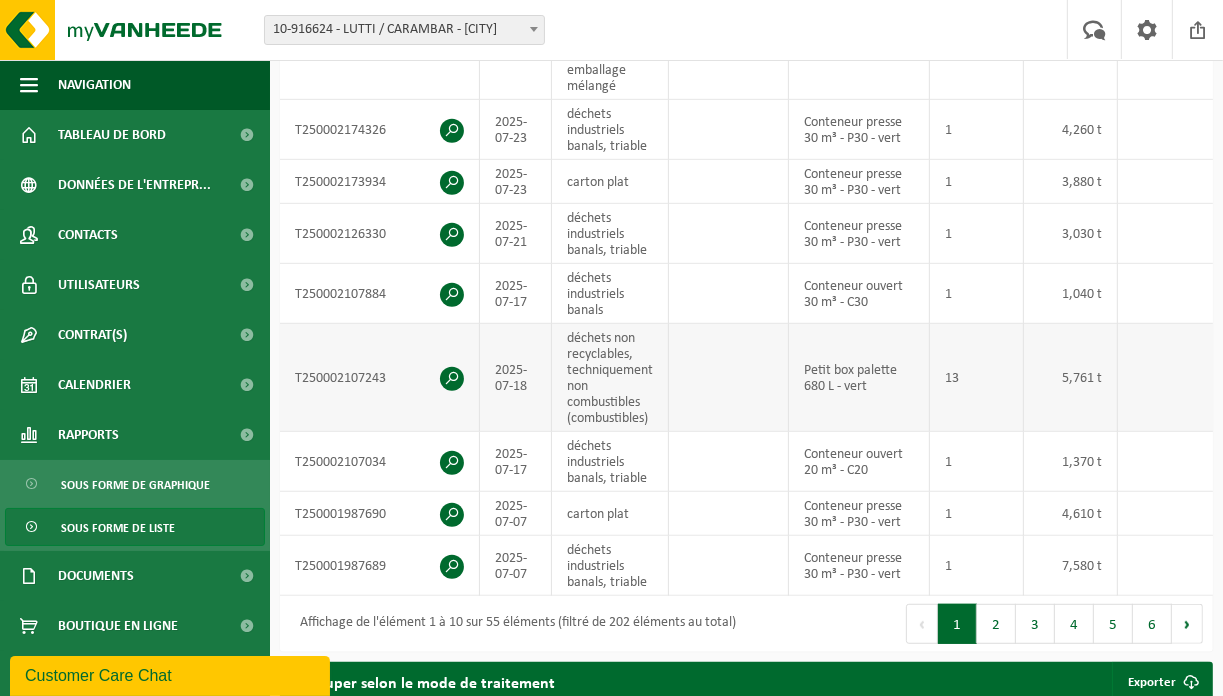 click on "Petit box palette 680 L - vert" at bounding box center [859, 378] 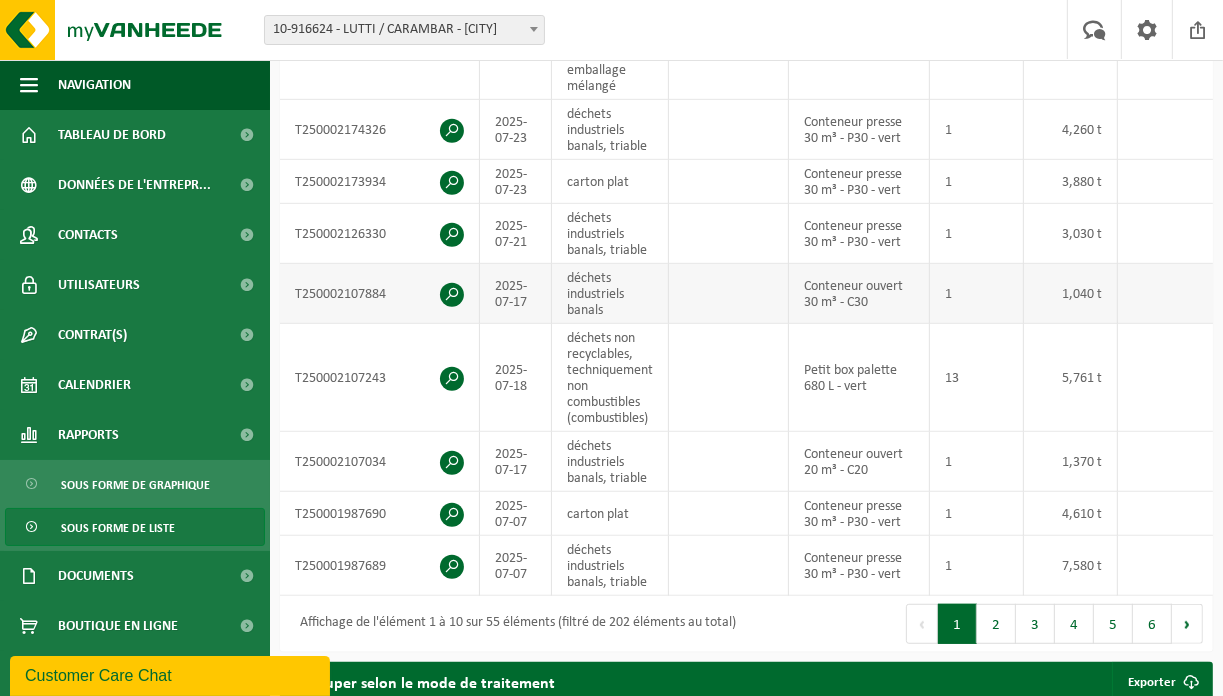 click on "déchets industriels banals" at bounding box center [610, 294] 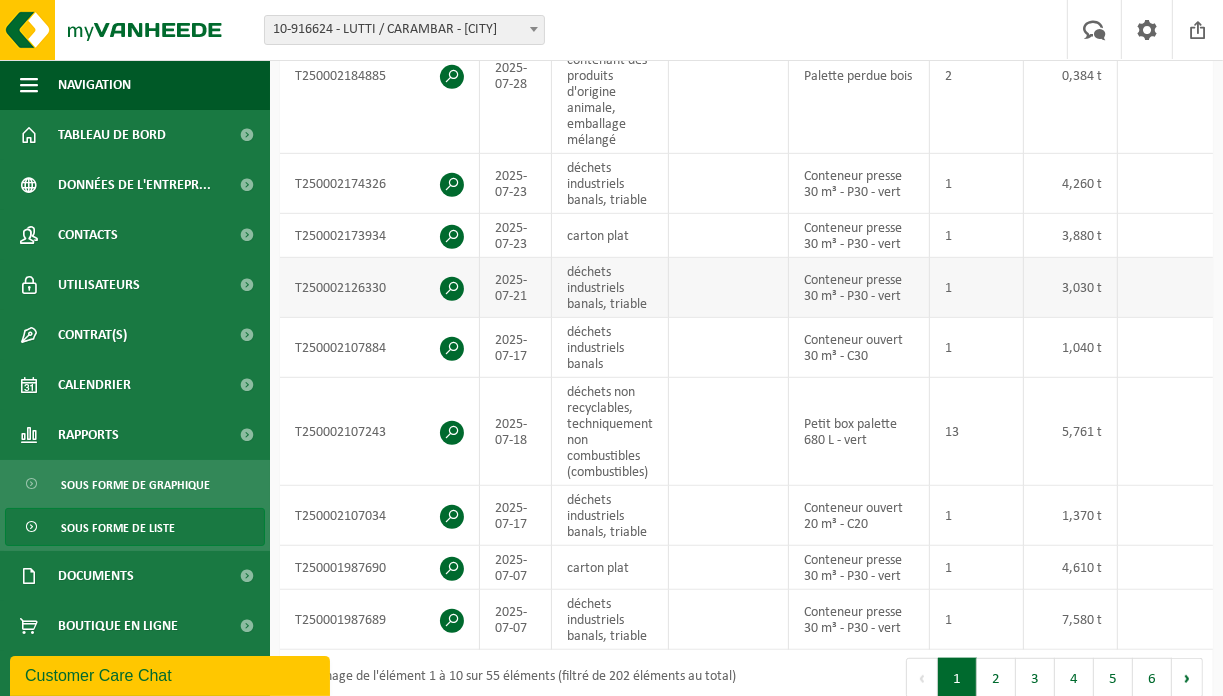 scroll, scrollTop: 660, scrollLeft: 0, axis: vertical 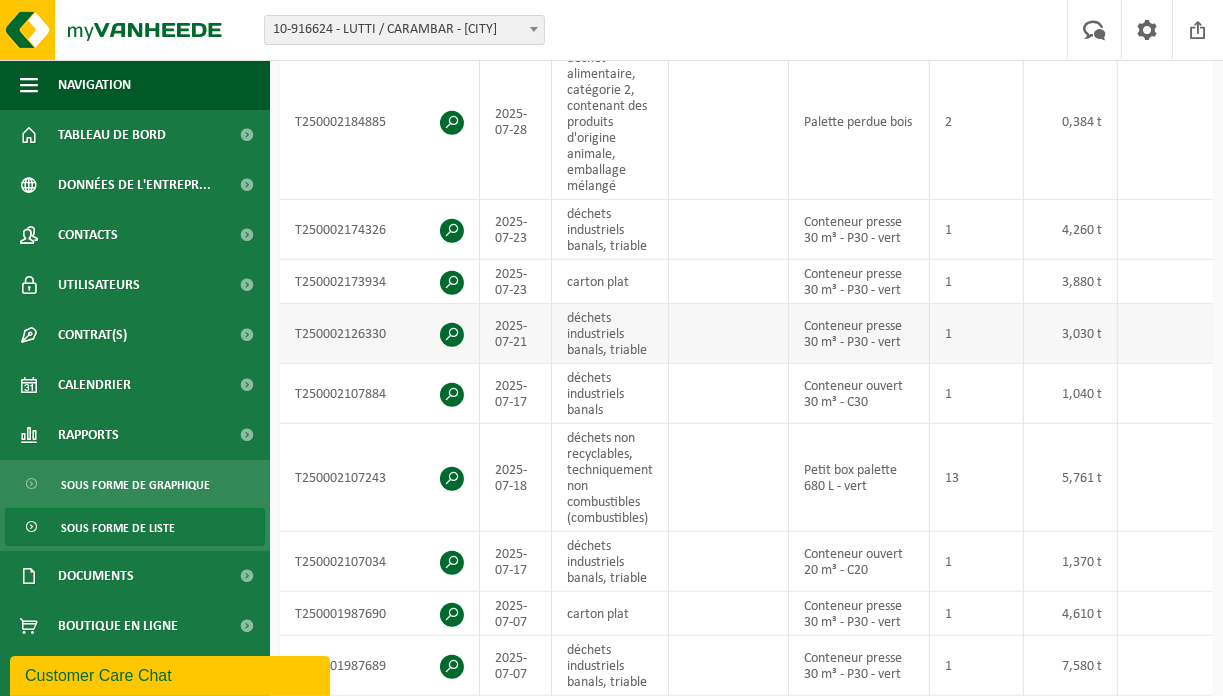 click on "2025-07-21" at bounding box center [516, 334] 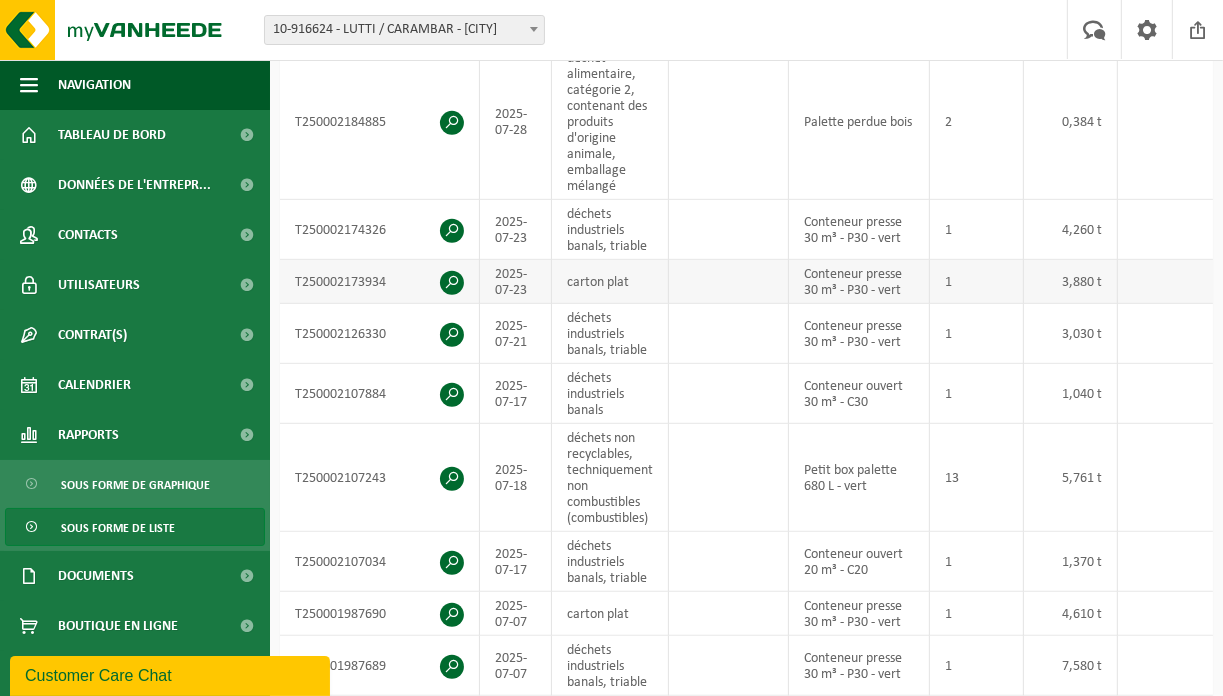 click on "carton plat" at bounding box center (610, 282) 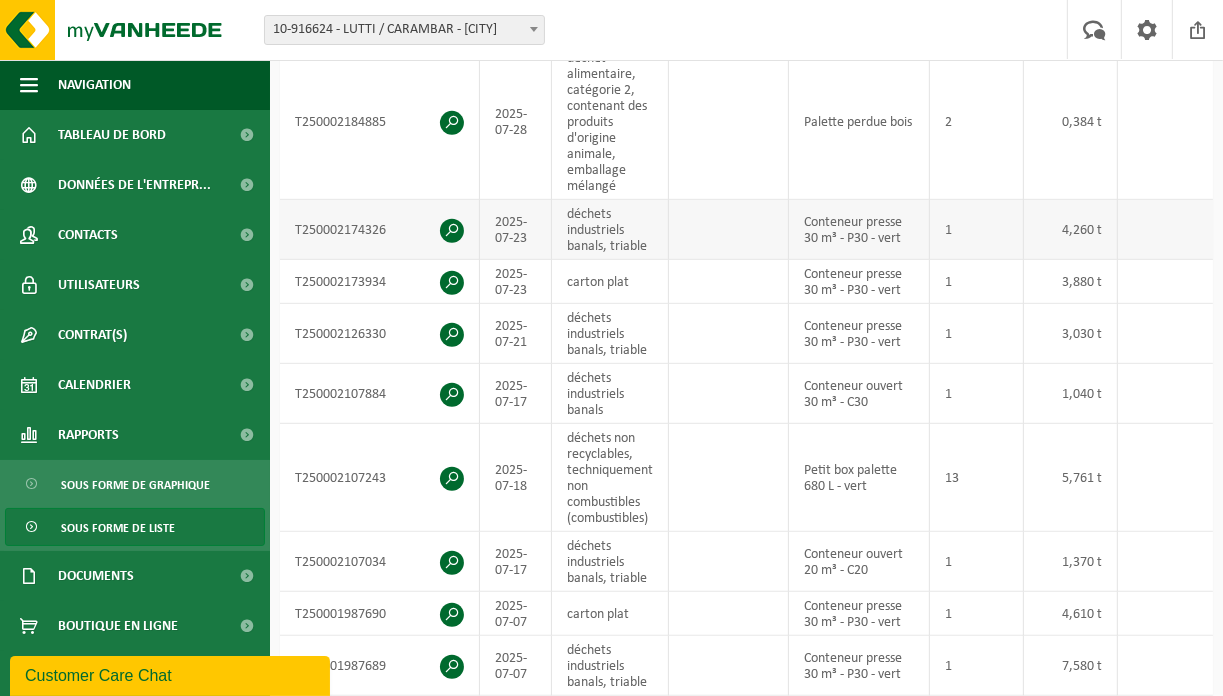 click on "déchets industriels banals, triable" at bounding box center [610, 230] 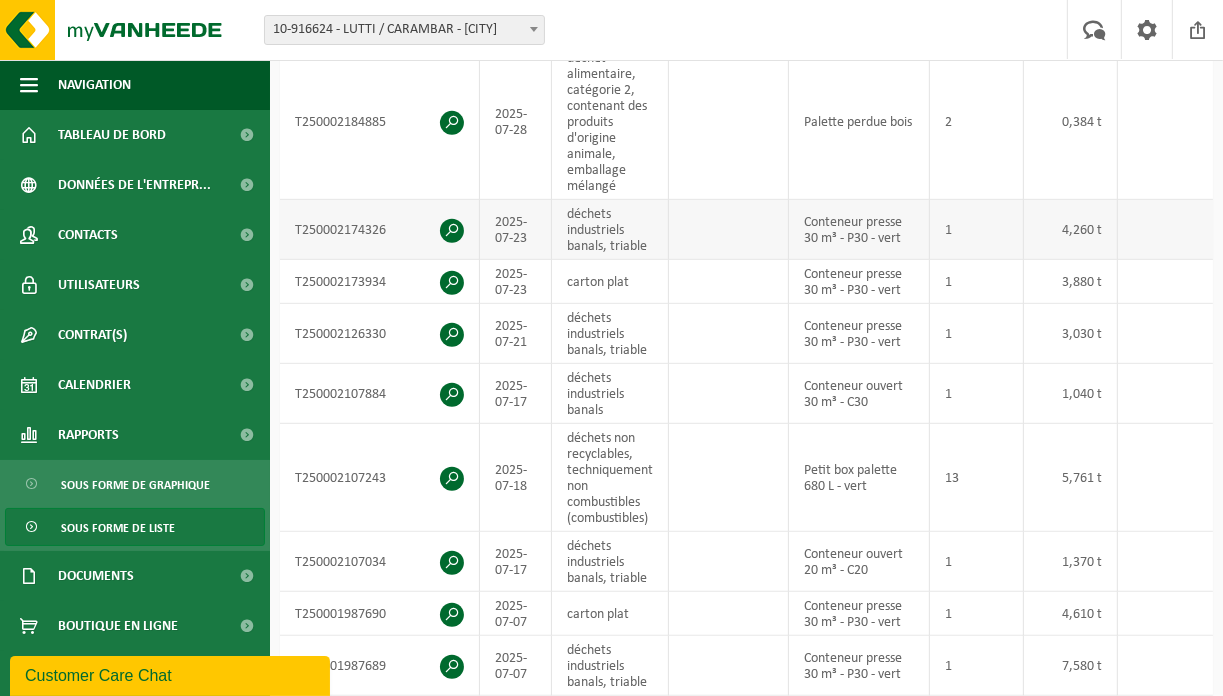 click on "2025-07-23" at bounding box center [516, 230] 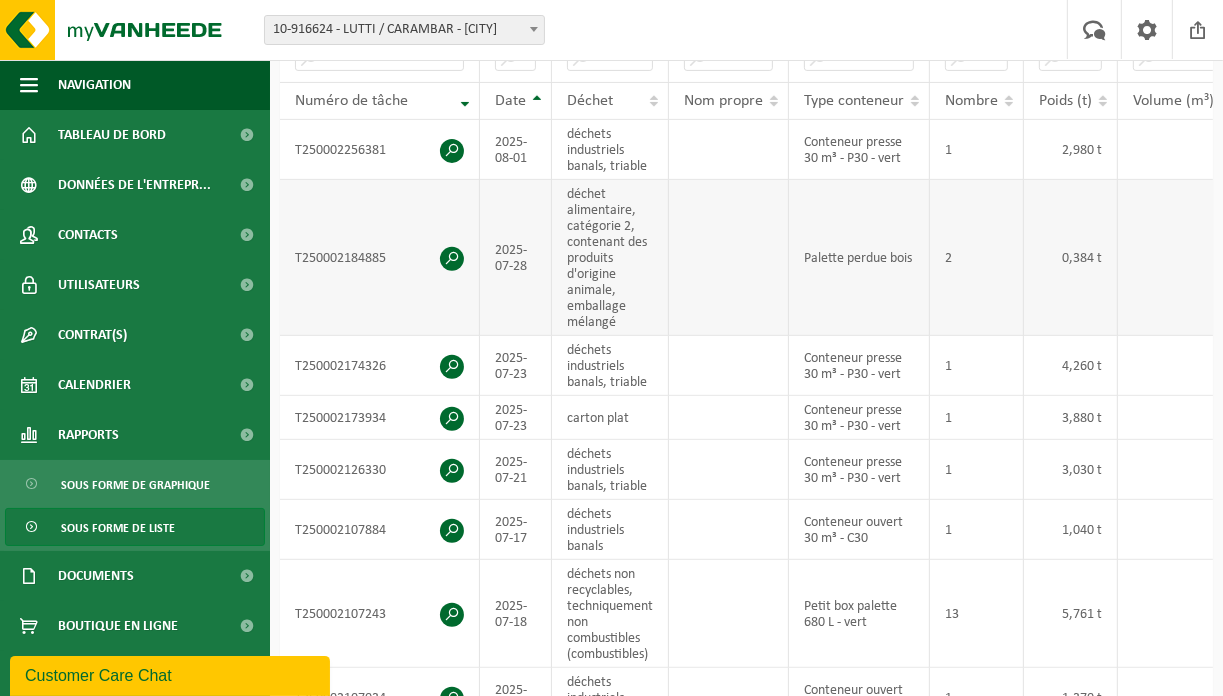 scroll, scrollTop: 460, scrollLeft: 0, axis: vertical 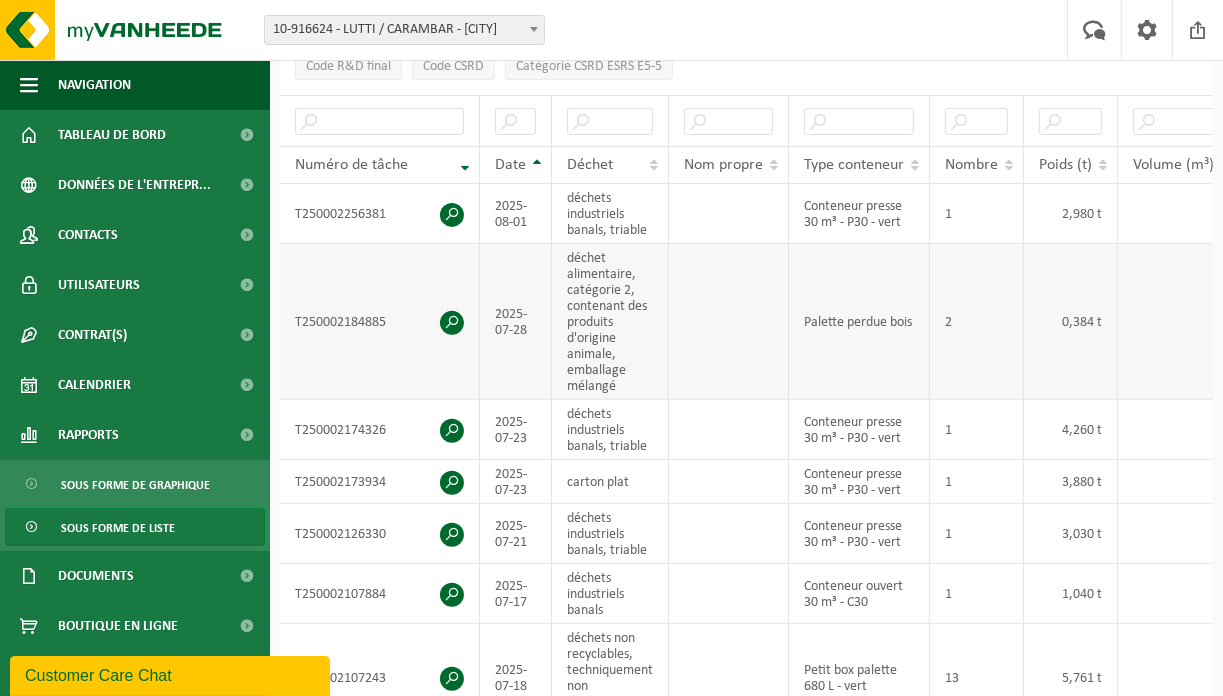 click on "déchet alimentaire, catégorie 2, contenant des produits d'origine animale, emballage mélangé" at bounding box center (610, 322) 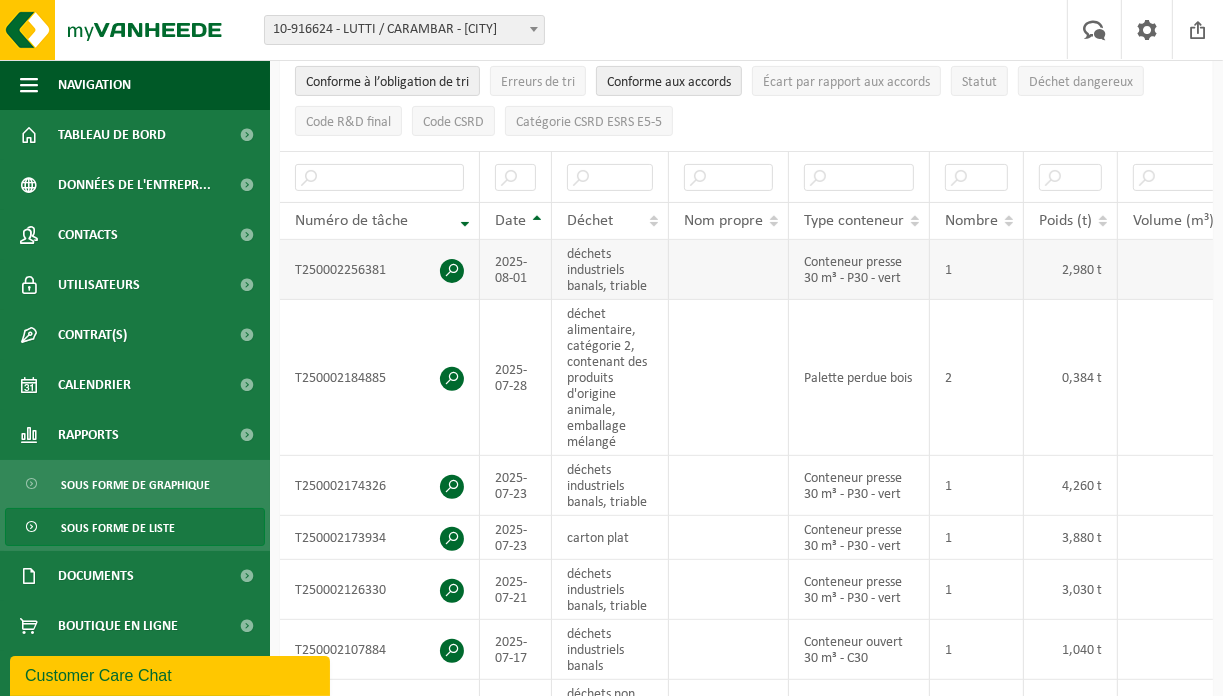 scroll, scrollTop: 360, scrollLeft: 0, axis: vertical 